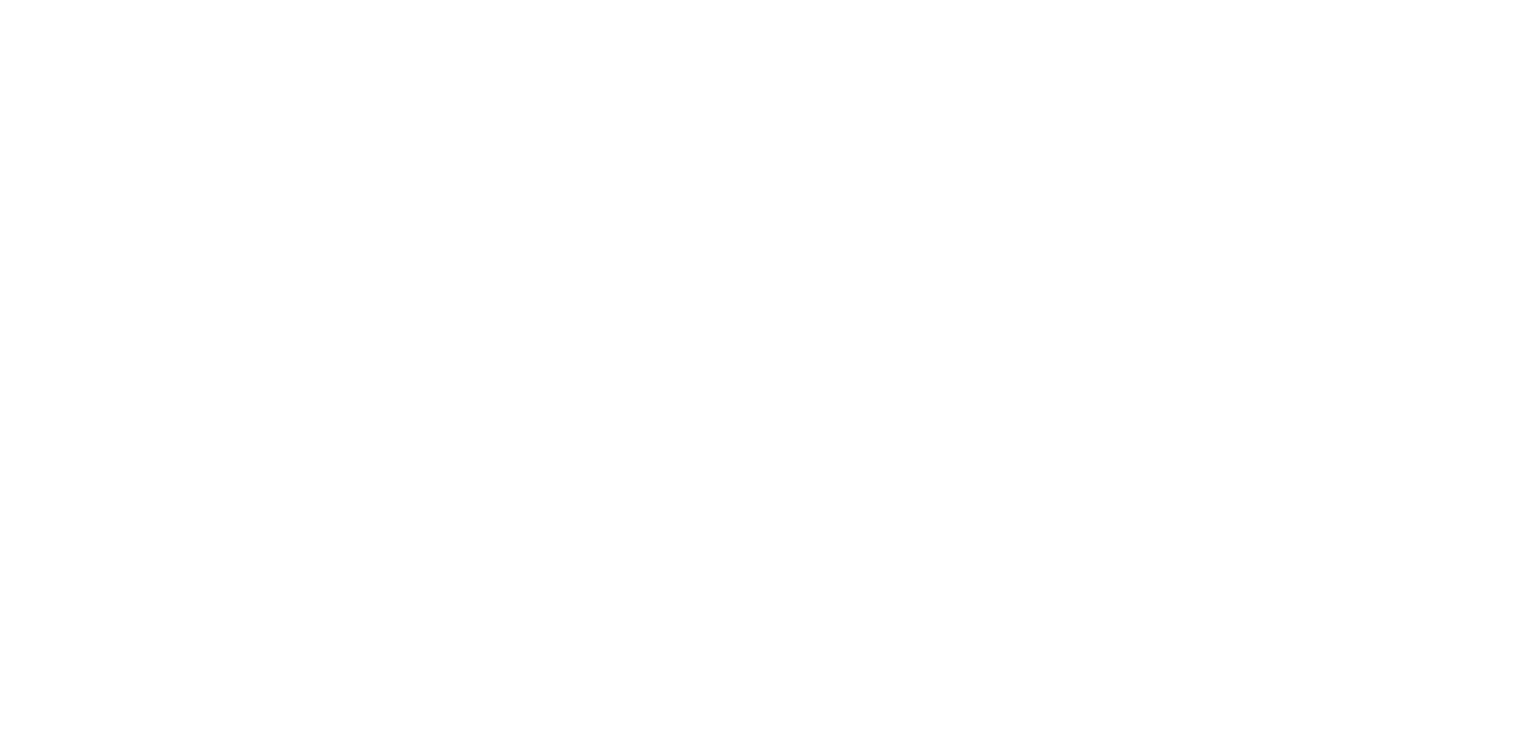 scroll, scrollTop: 0, scrollLeft: 0, axis: both 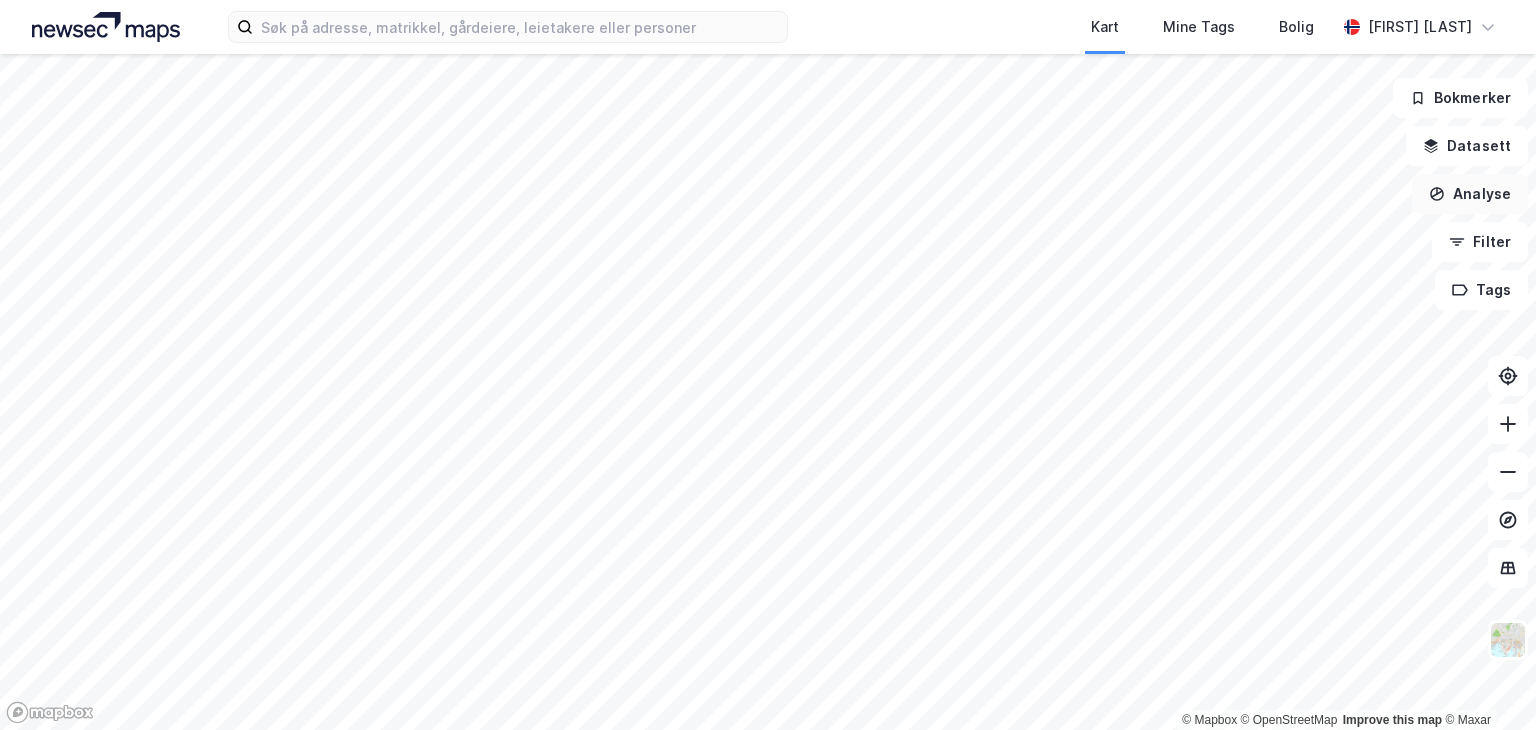 click on "Analyse" at bounding box center (1470, 194) 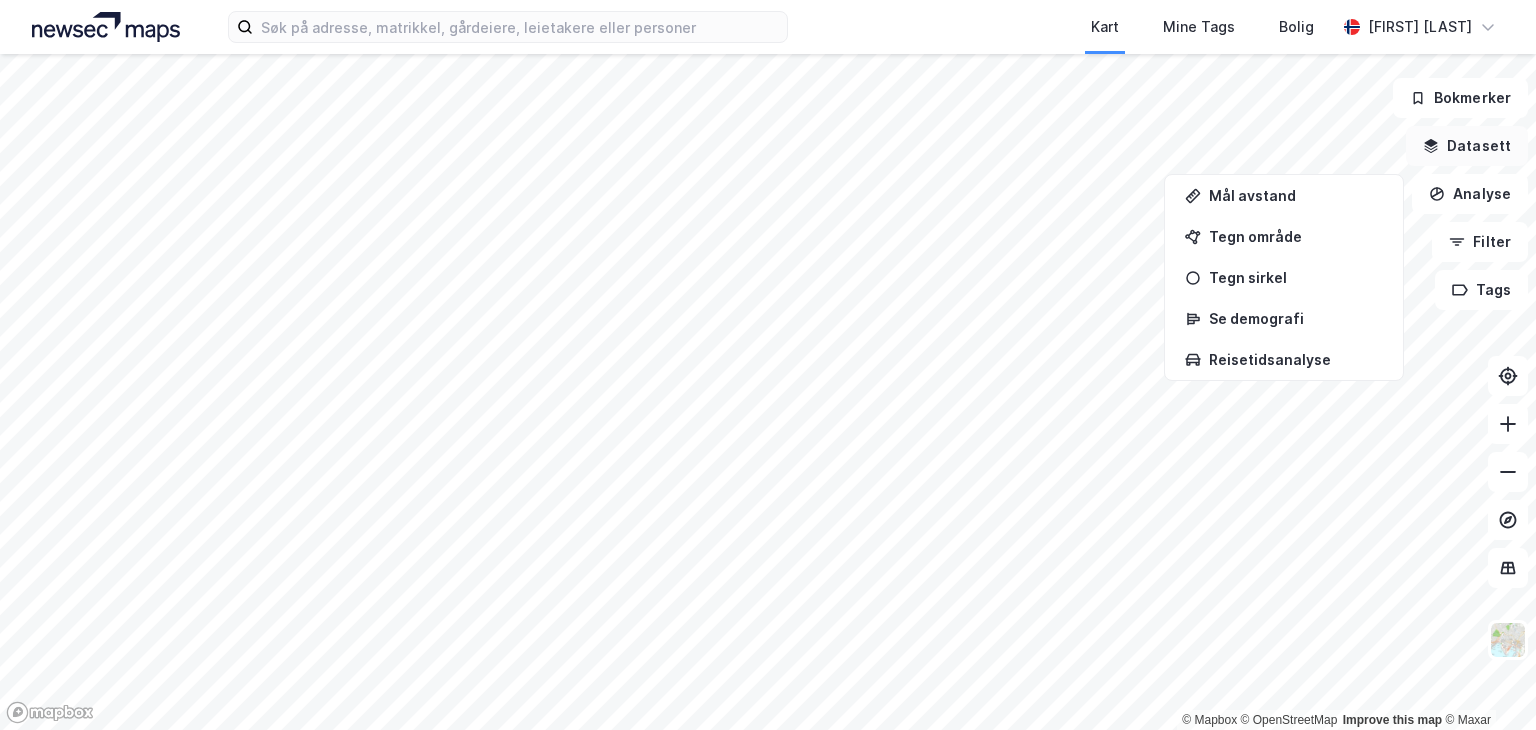 click 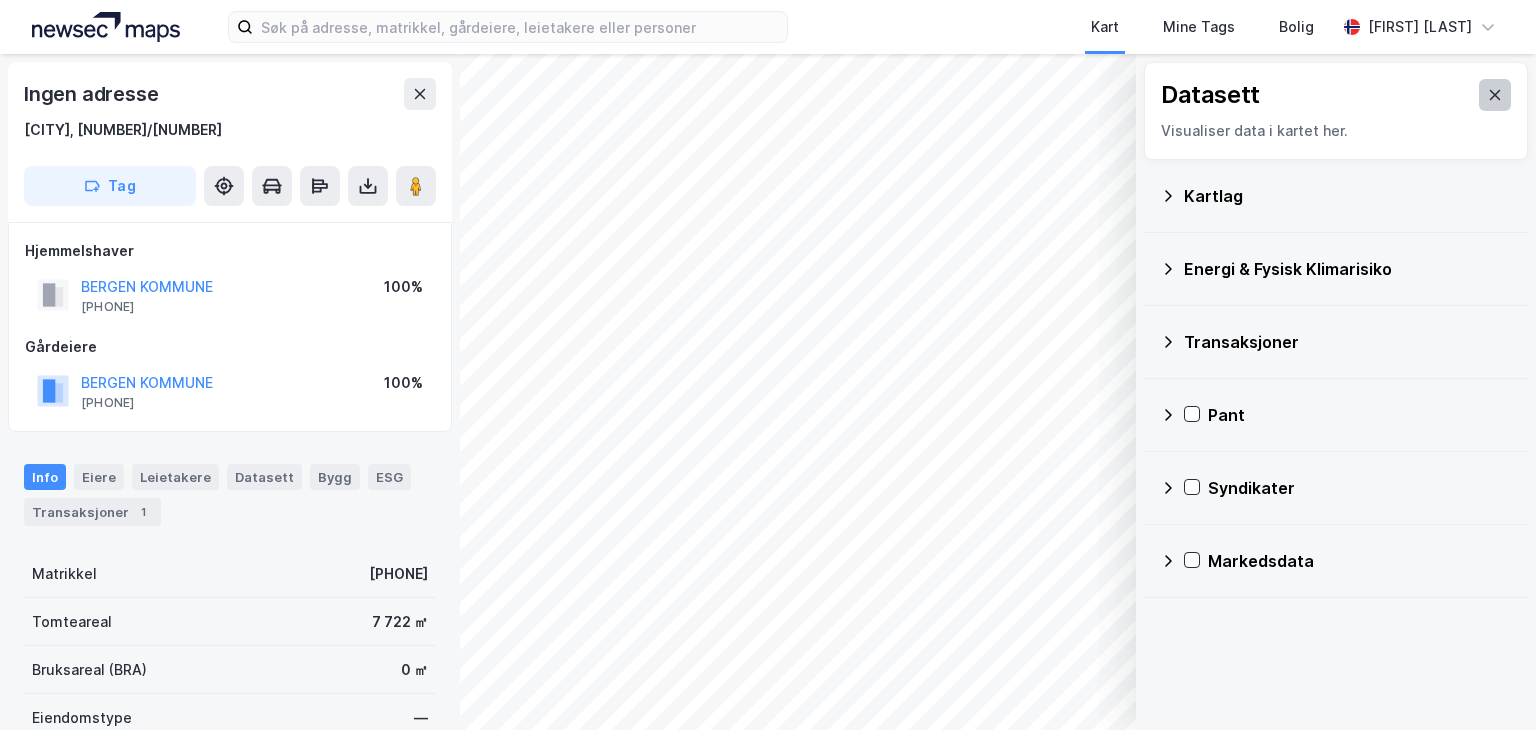 click 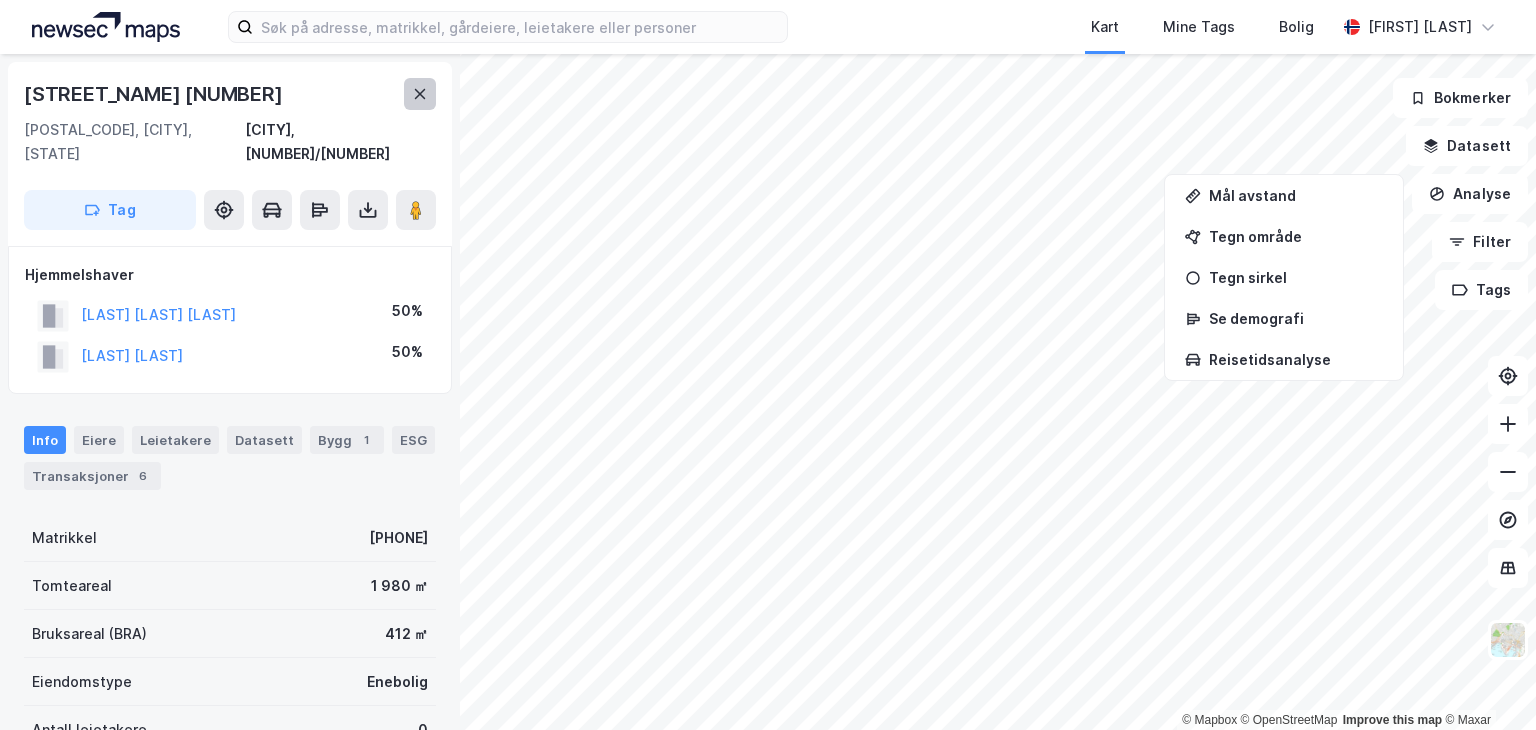 click 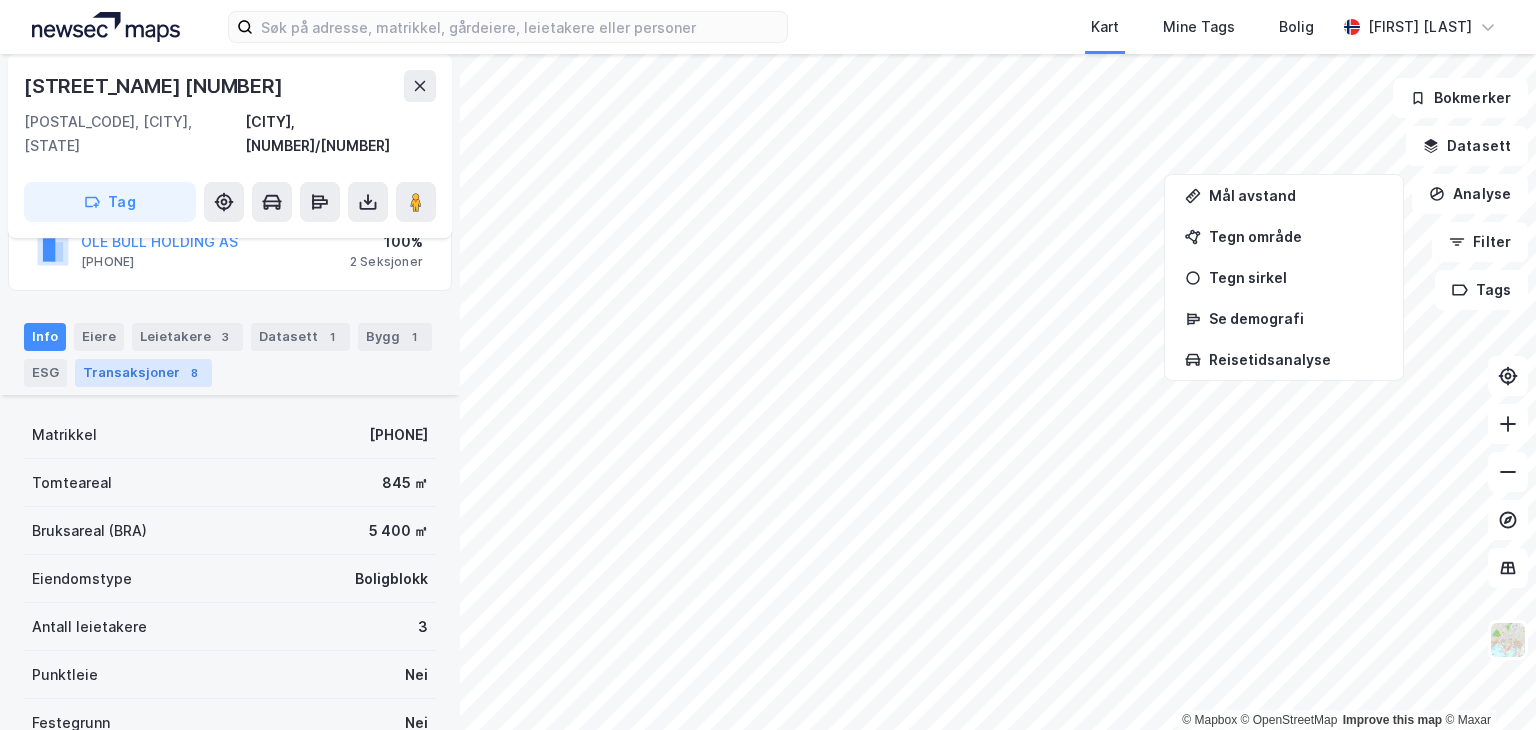 scroll, scrollTop: 0, scrollLeft: 0, axis: both 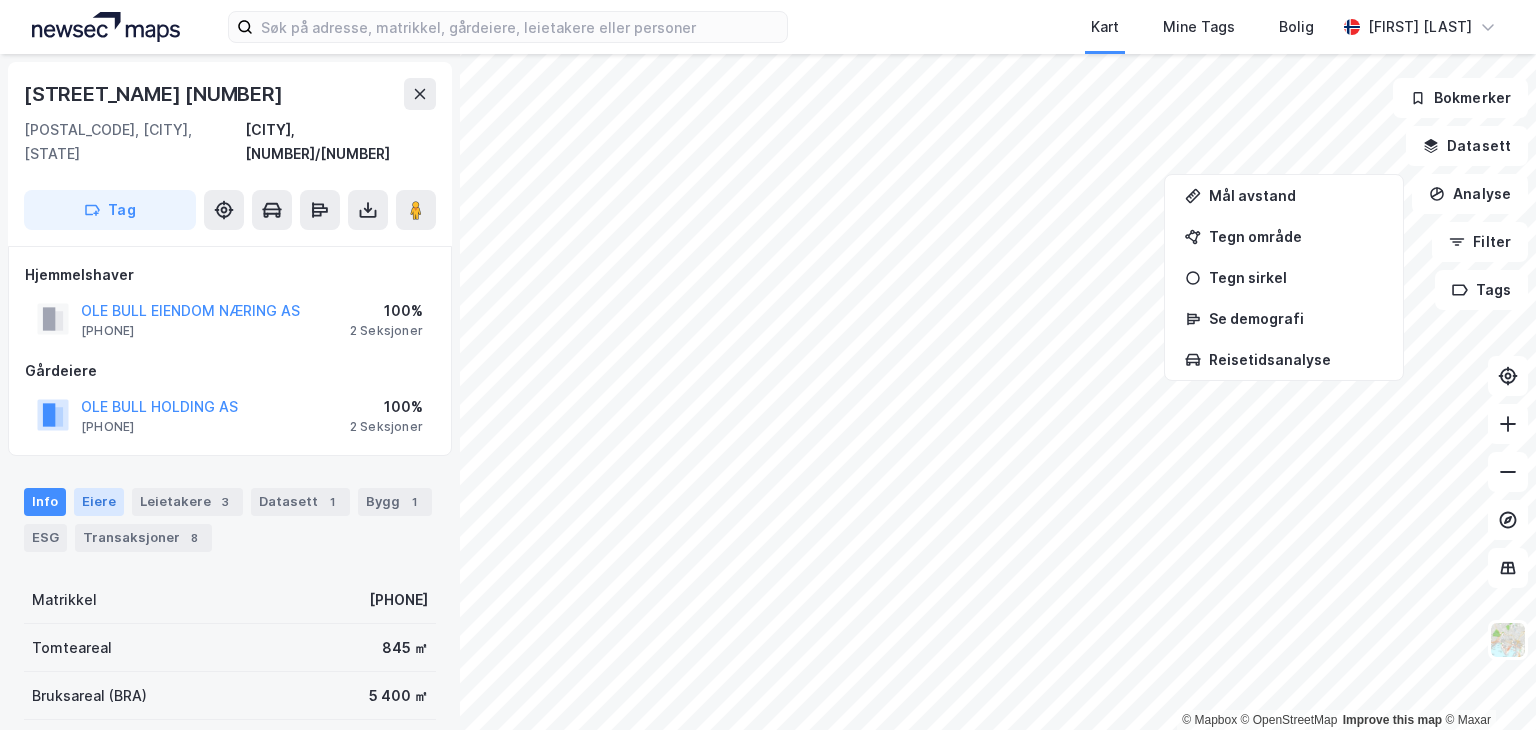 click on "Eiere" at bounding box center (99, 502) 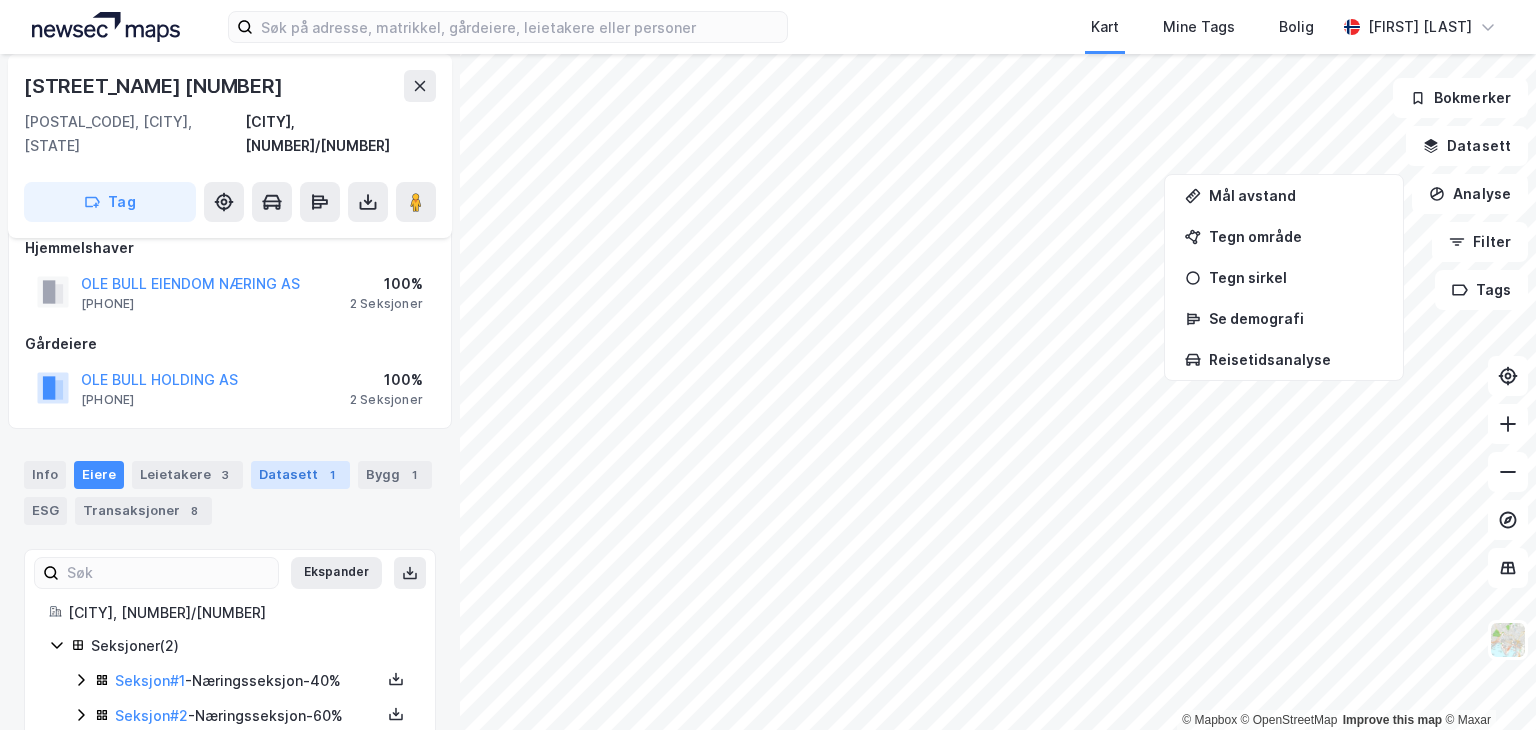 scroll, scrollTop: 51, scrollLeft: 0, axis: vertical 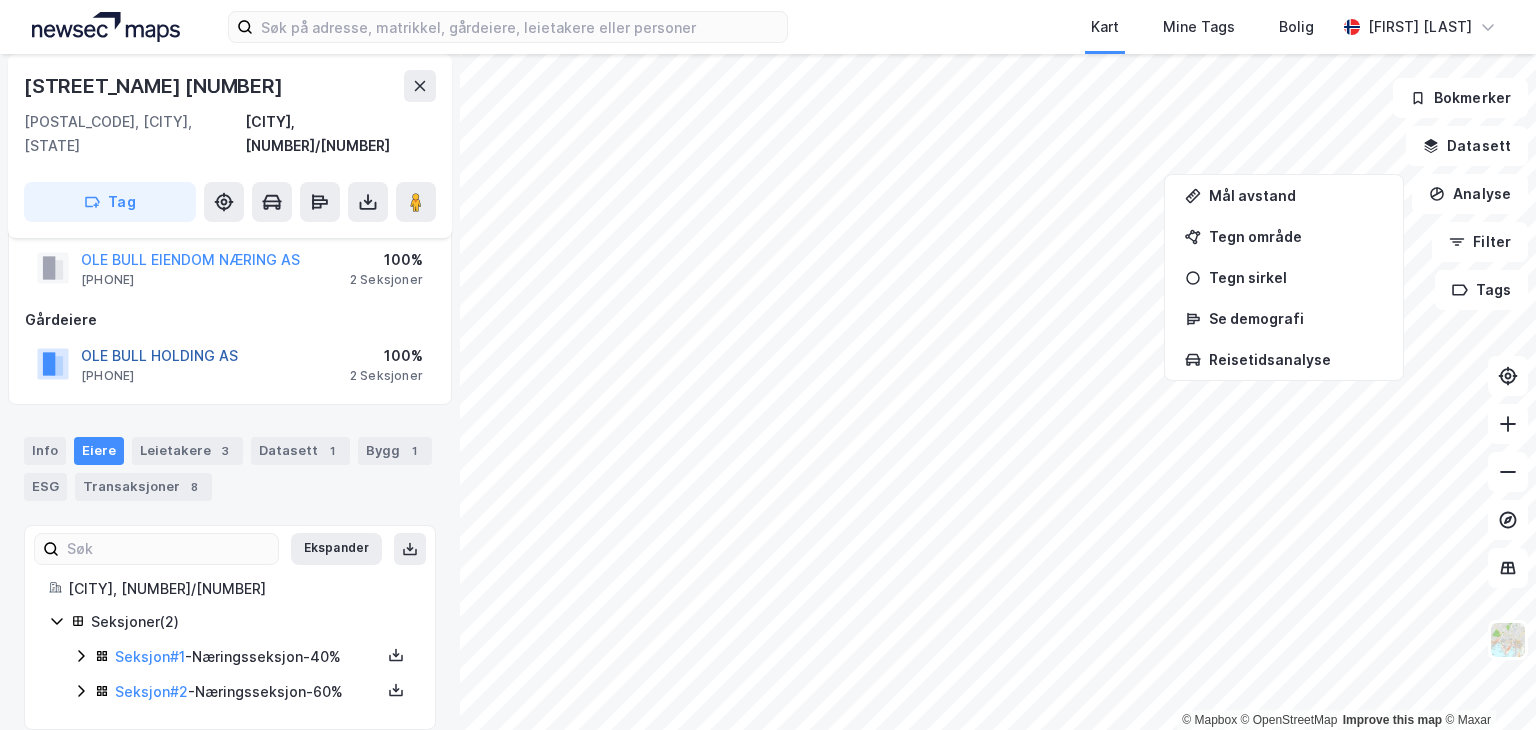 click on "OLE BULL HOLDING AS" at bounding box center (0, 0) 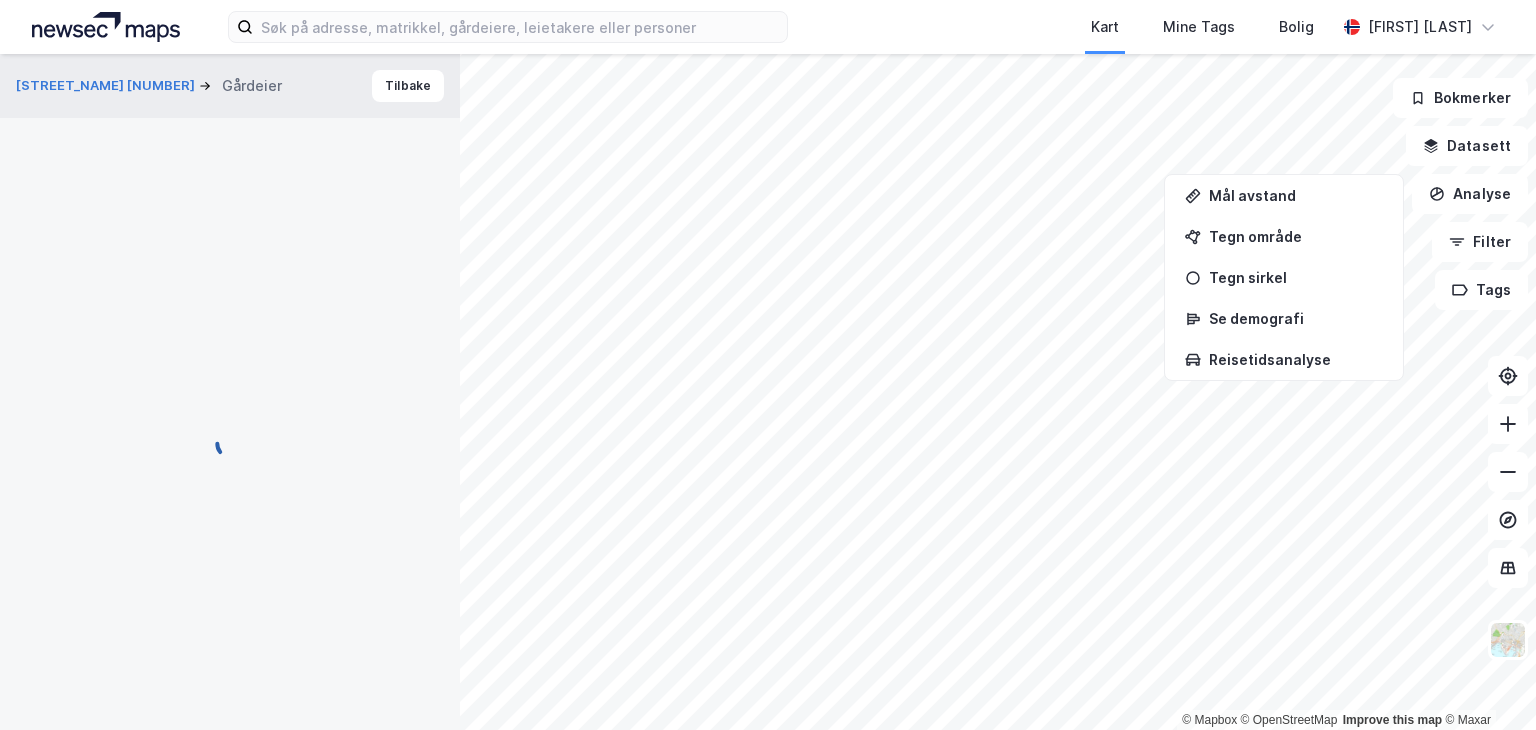 click on "© Mapbox   © OpenStreetMap   Improve this map   © Maxar [STREET_NAME] [NUMBER]   Gårdeier Tilbake Bokmerker Datasett Mål avstand Tegn område Tegn sirkel Se demografi Reisetidsanalyse Analyse Filter Tags" at bounding box center (768, 392) 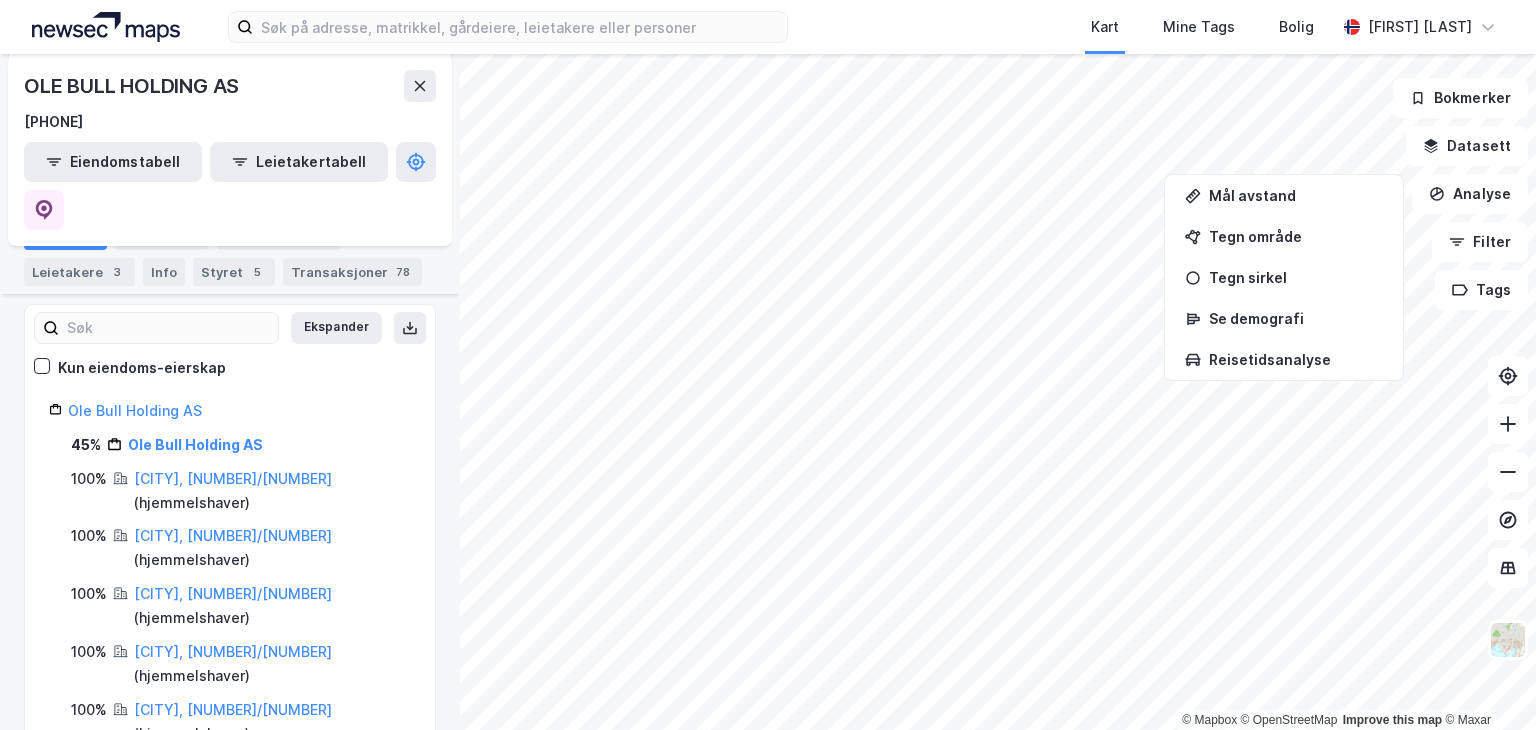 scroll, scrollTop: 478, scrollLeft: 0, axis: vertical 